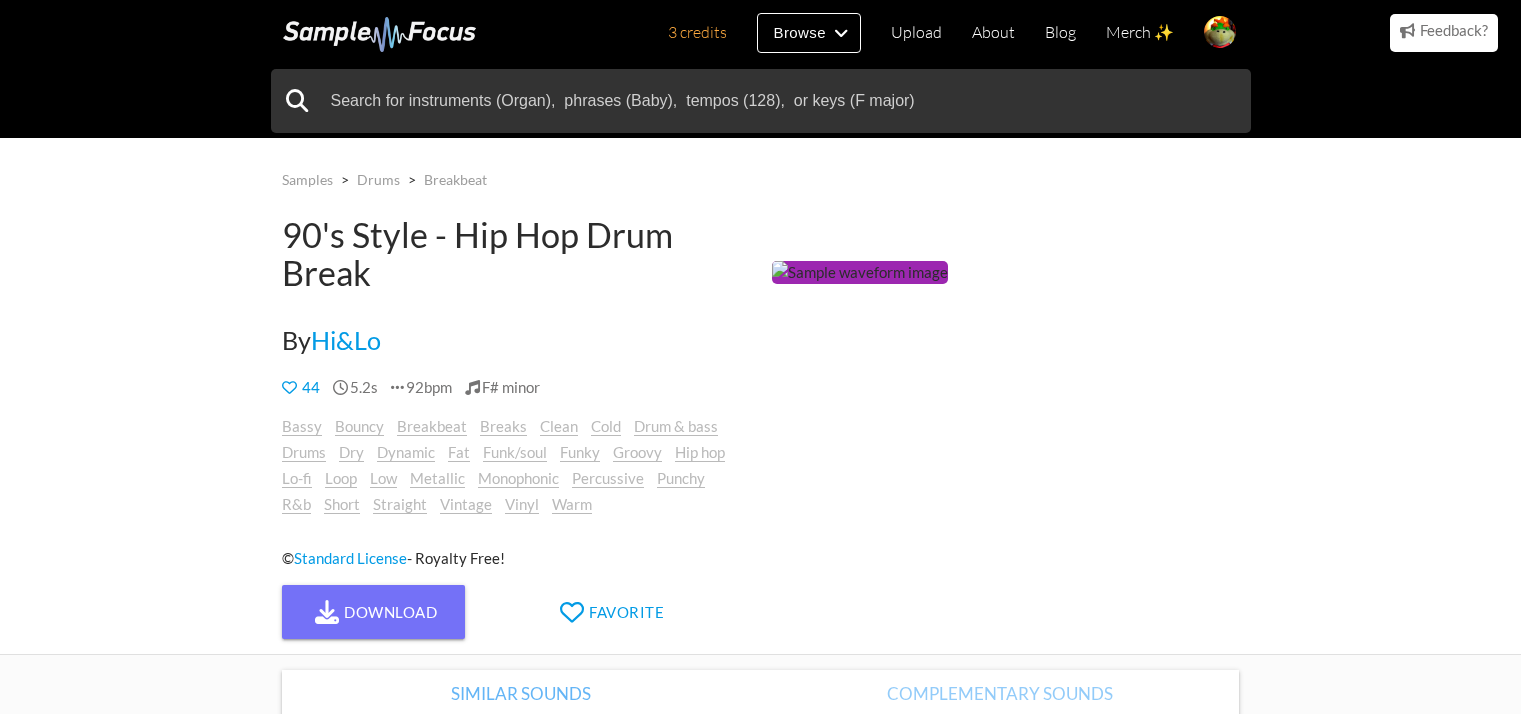 scroll, scrollTop: 400, scrollLeft: 0, axis: vertical 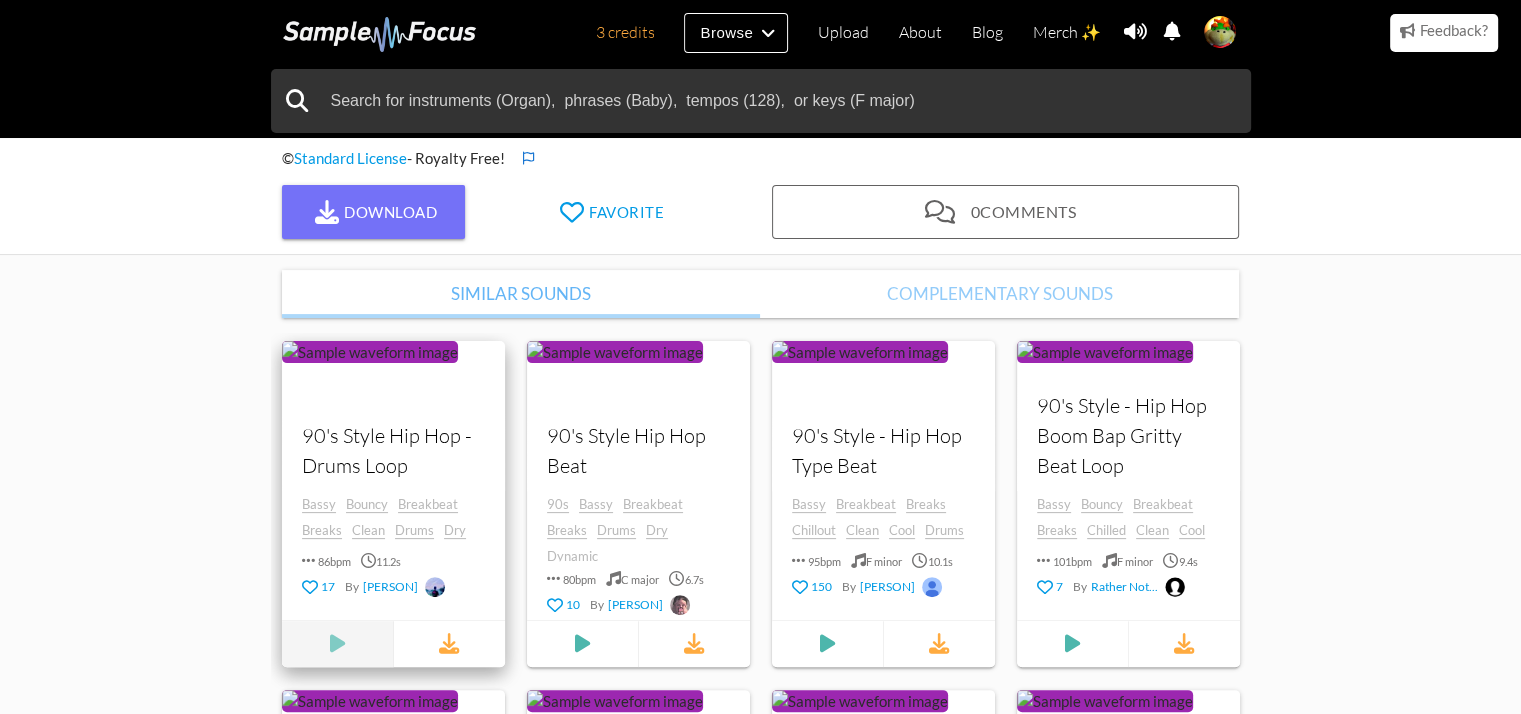 click at bounding box center (337, 643) 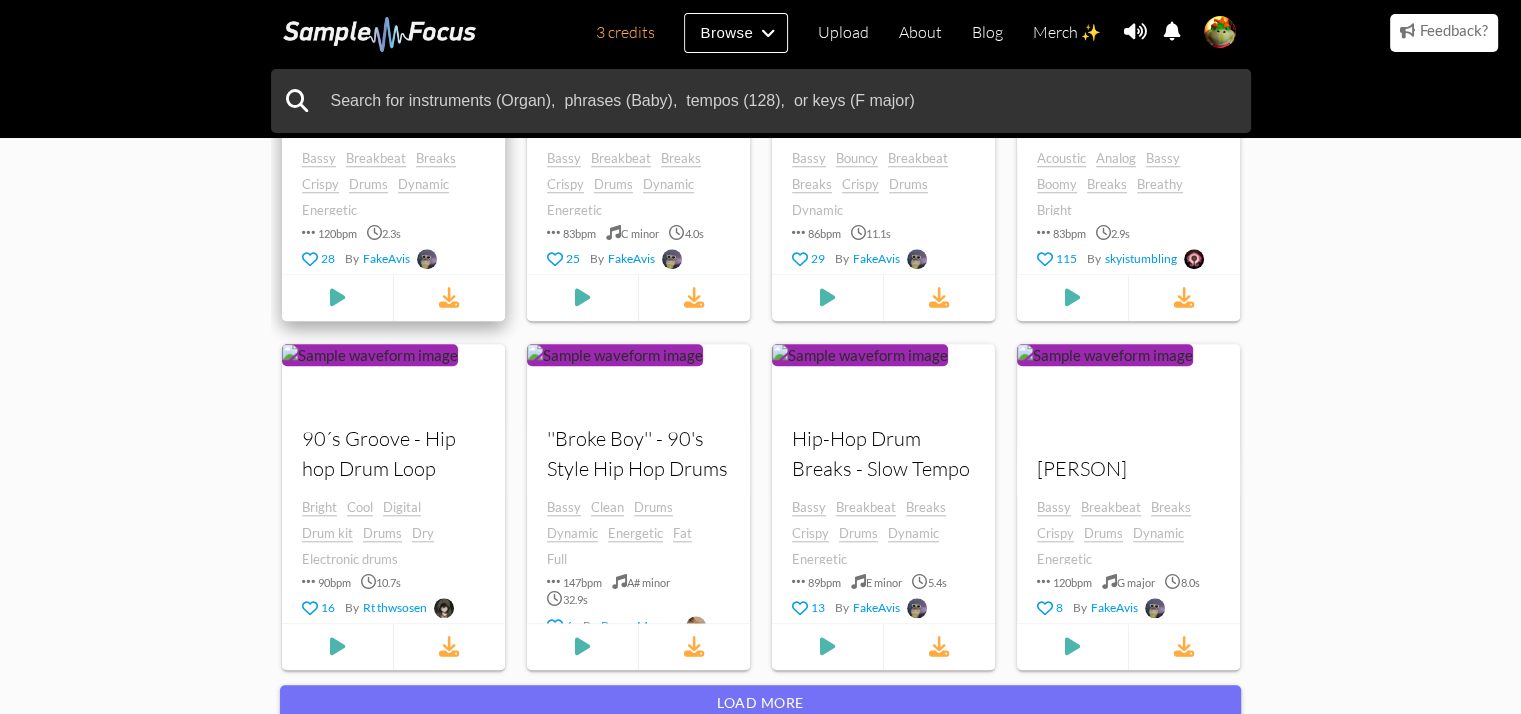 scroll, scrollTop: 1800, scrollLeft: 0, axis: vertical 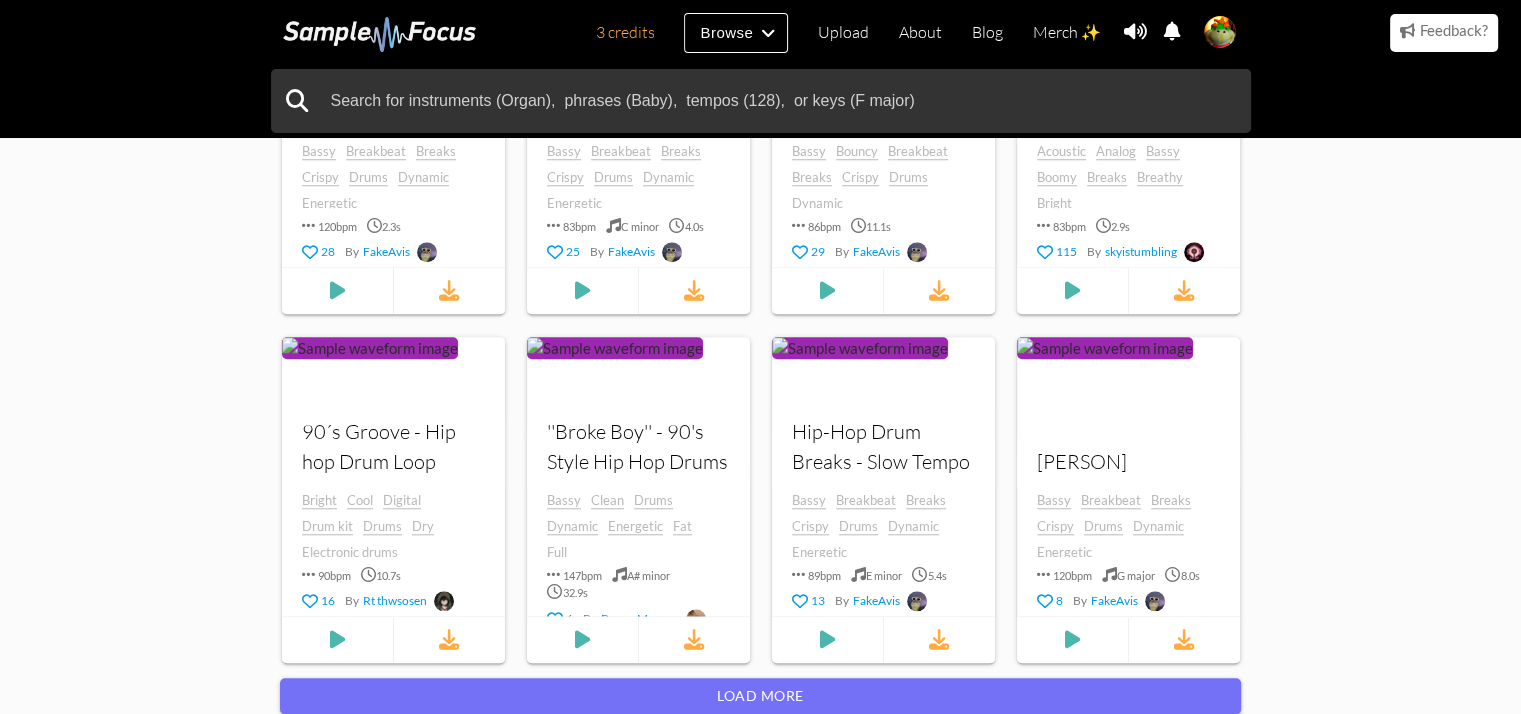 click on "Load more" at bounding box center [760, 696] 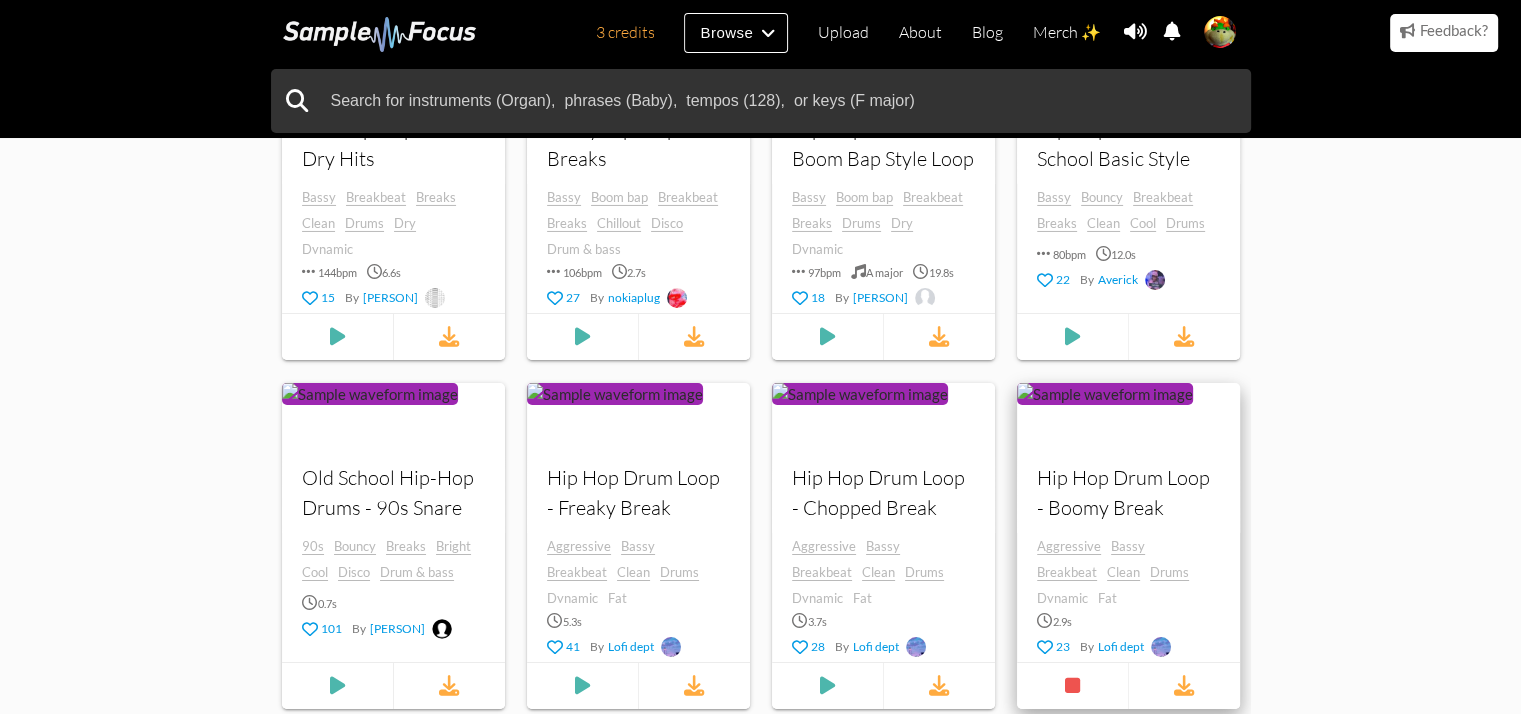 scroll, scrollTop: 7000, scrollLeft: 0, axis: vertical 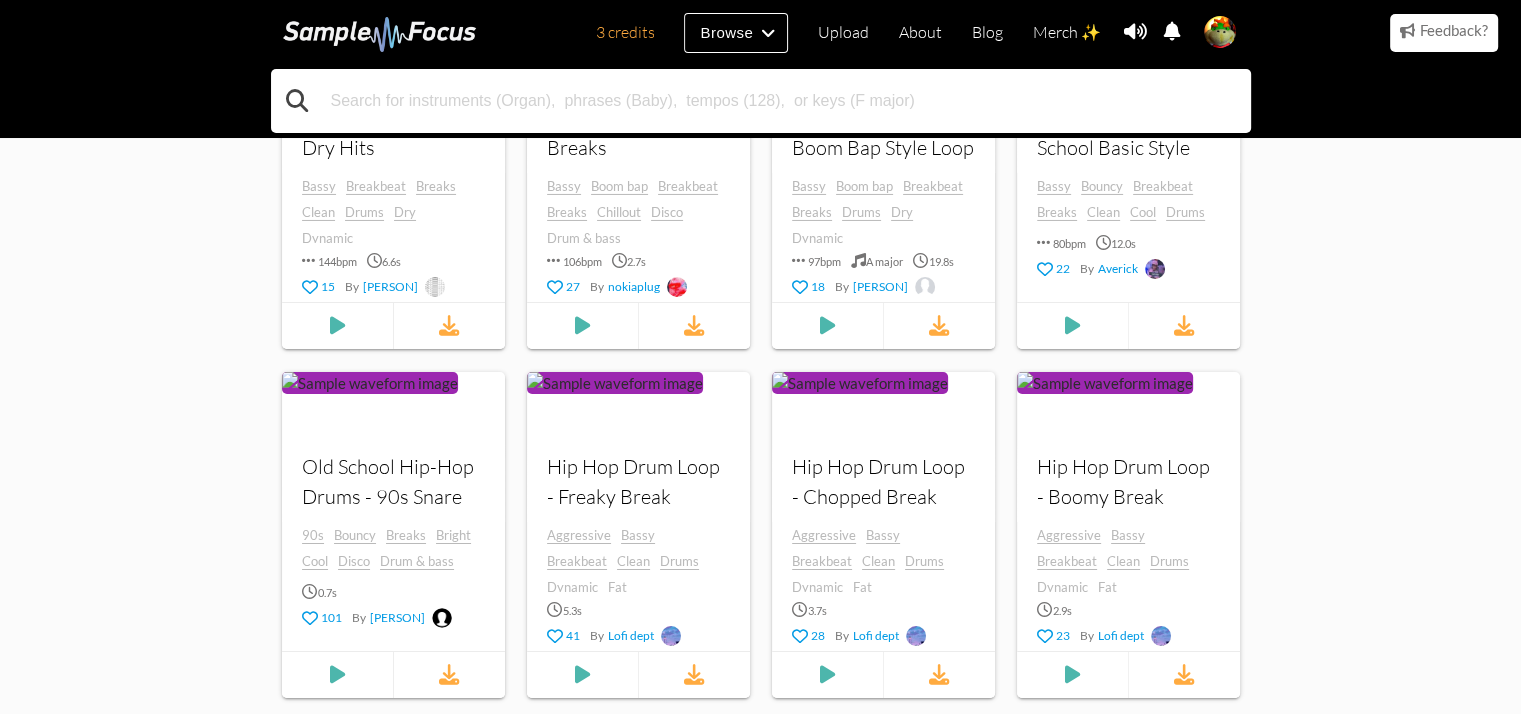 click at bounding box center [761, 101] 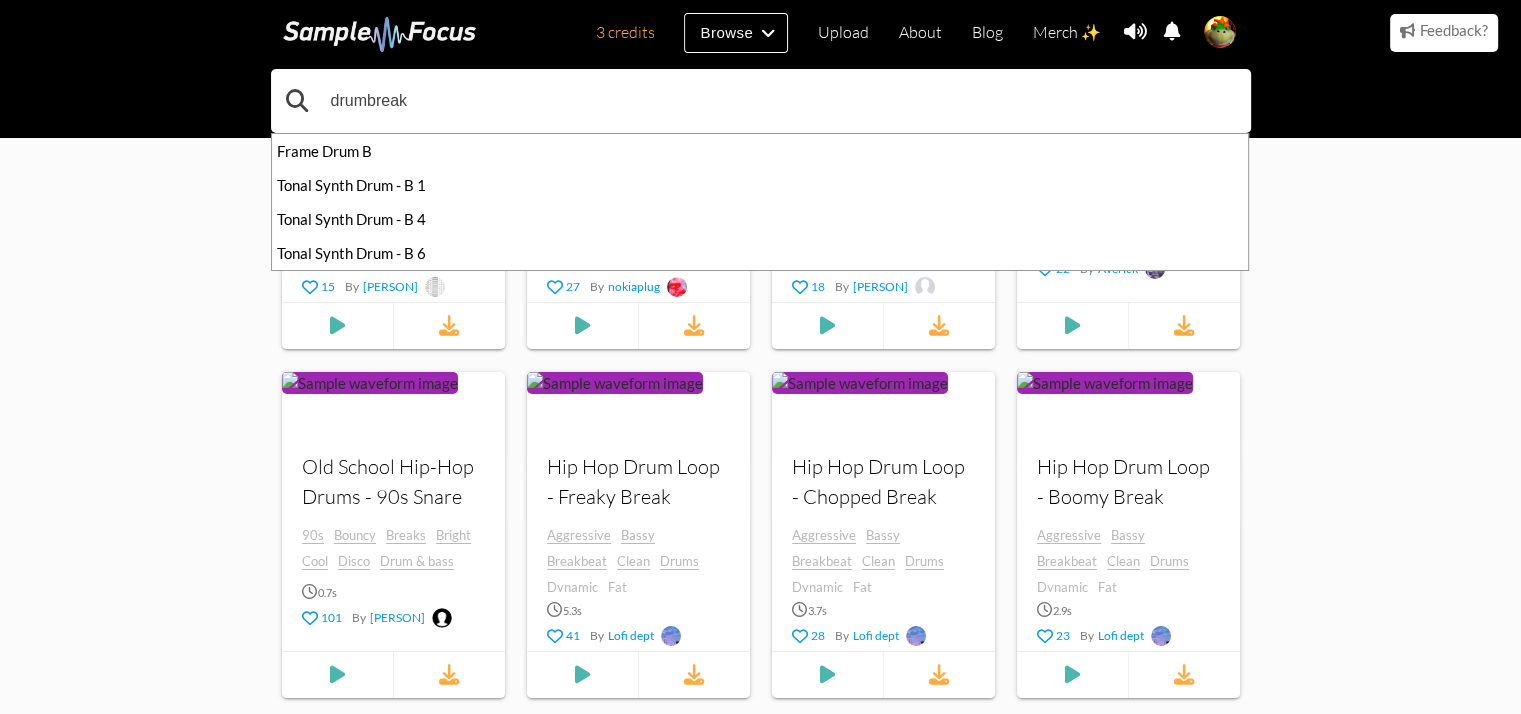 type on "drumbreak" 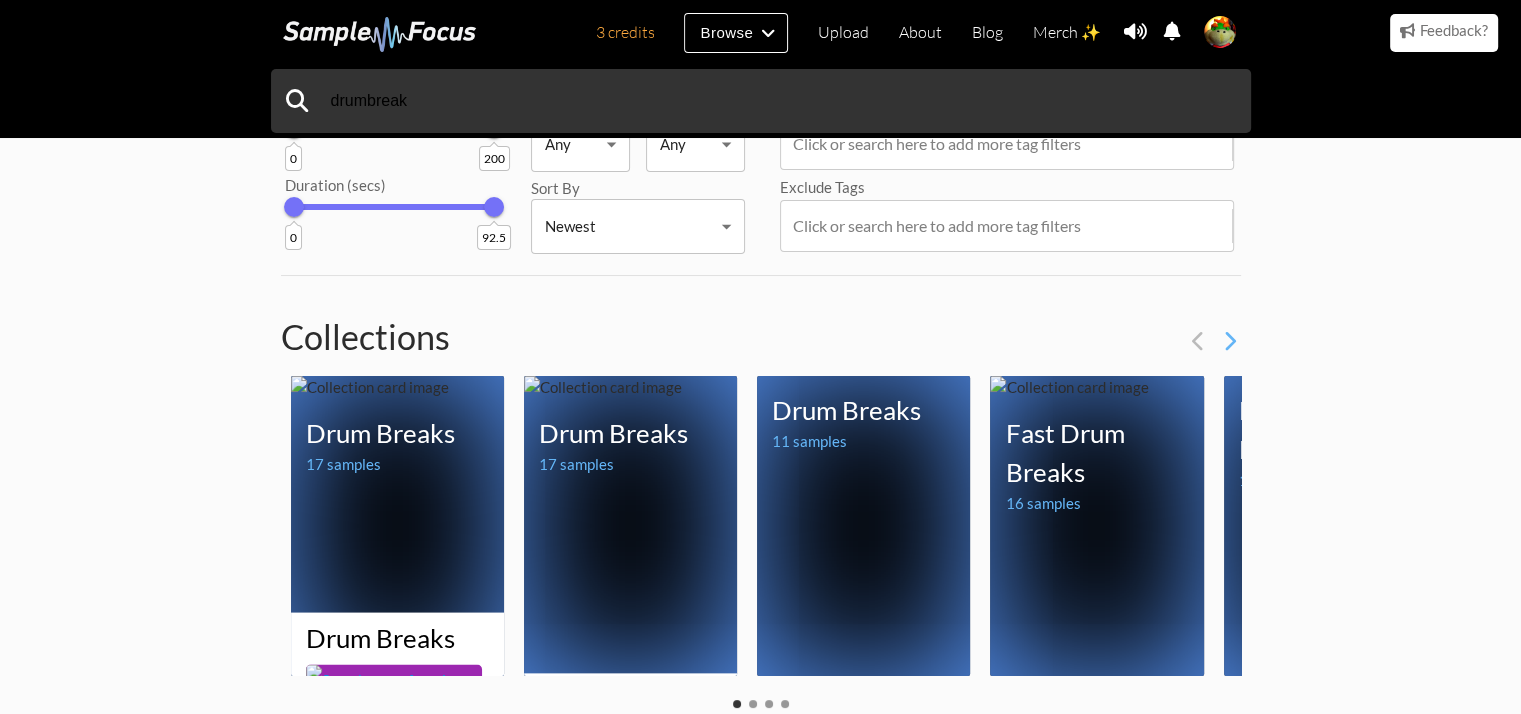 scroll, scrollTop: 0, scrollLeft: 0, axis: both 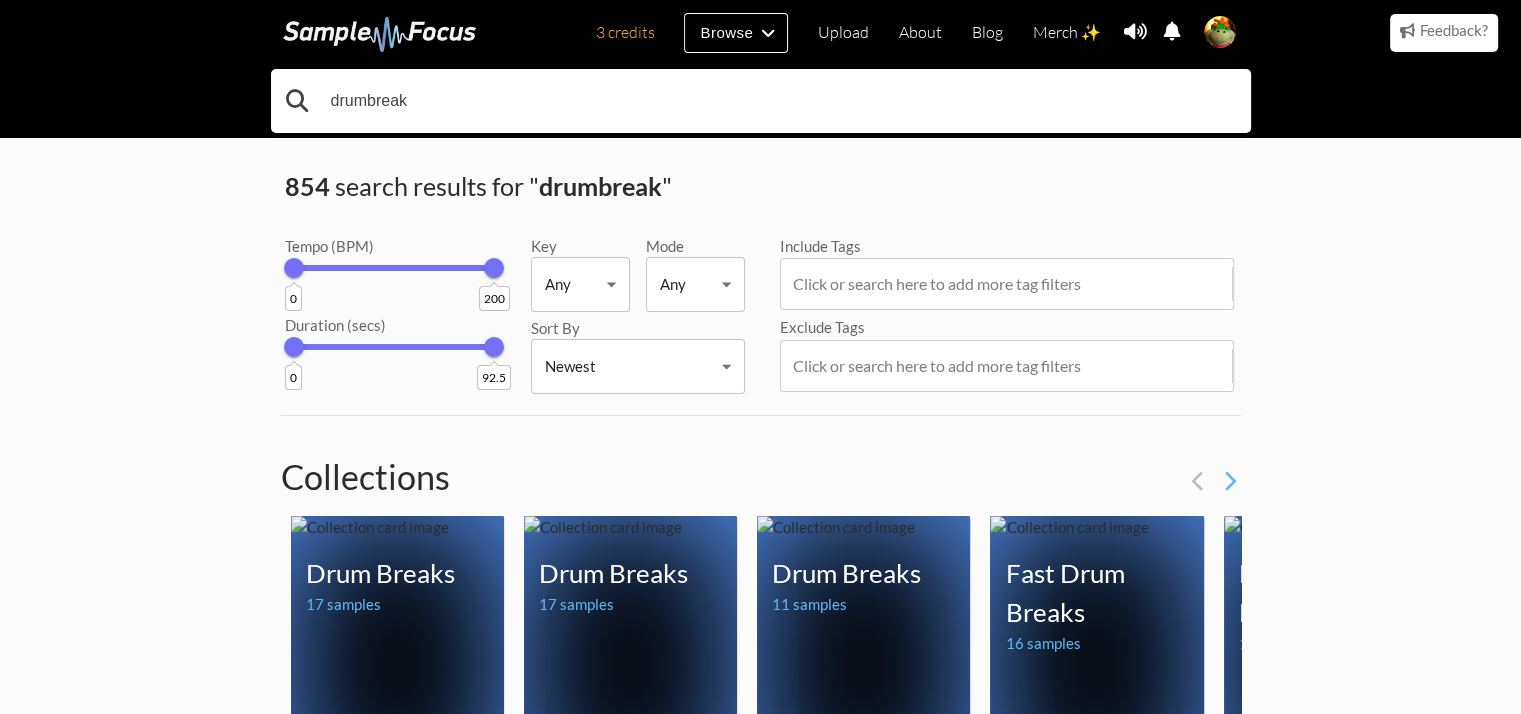 click on "drumbreak" at bounding box center [761, 101] 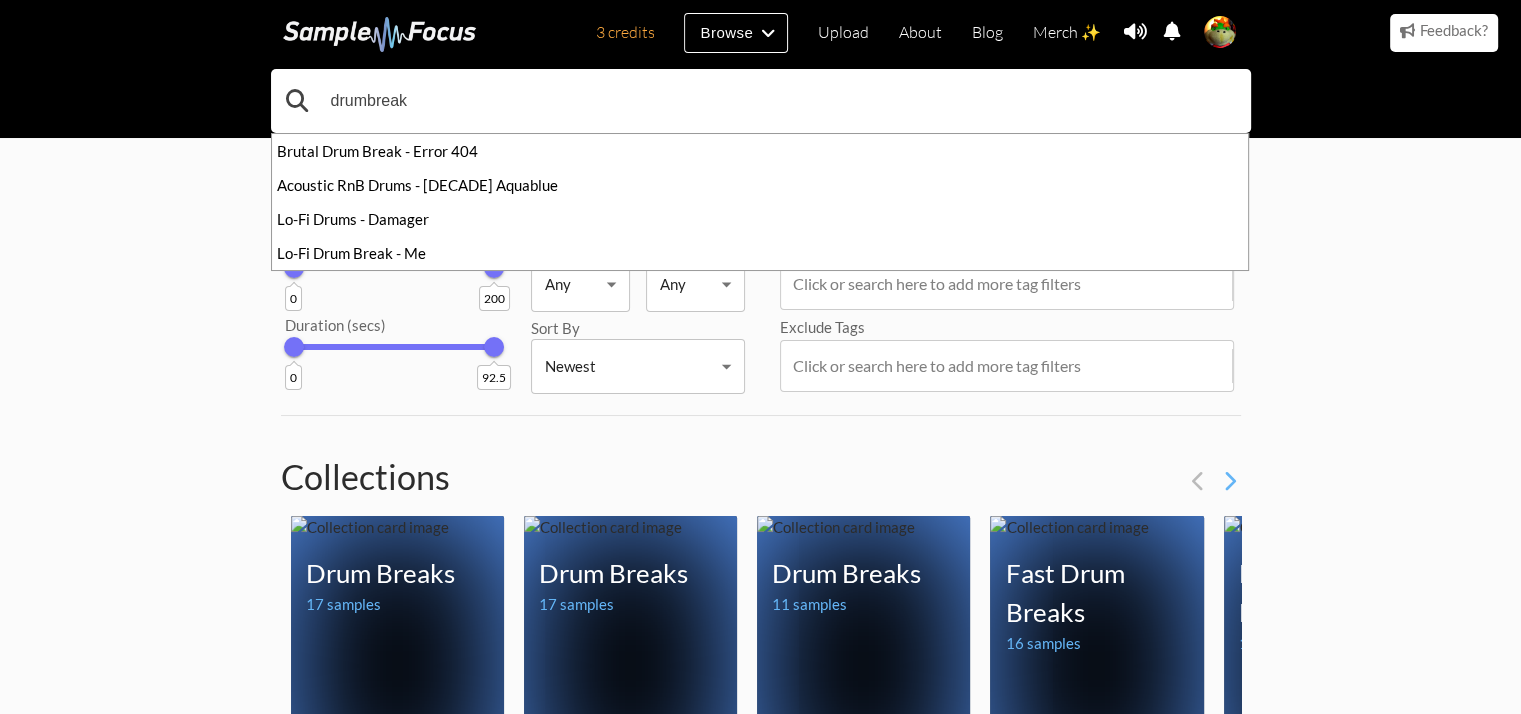 drag, startPoint x: 238, startPoint y: 131, endPoint x: 80, endPoint y: 132, distance: 158.00316 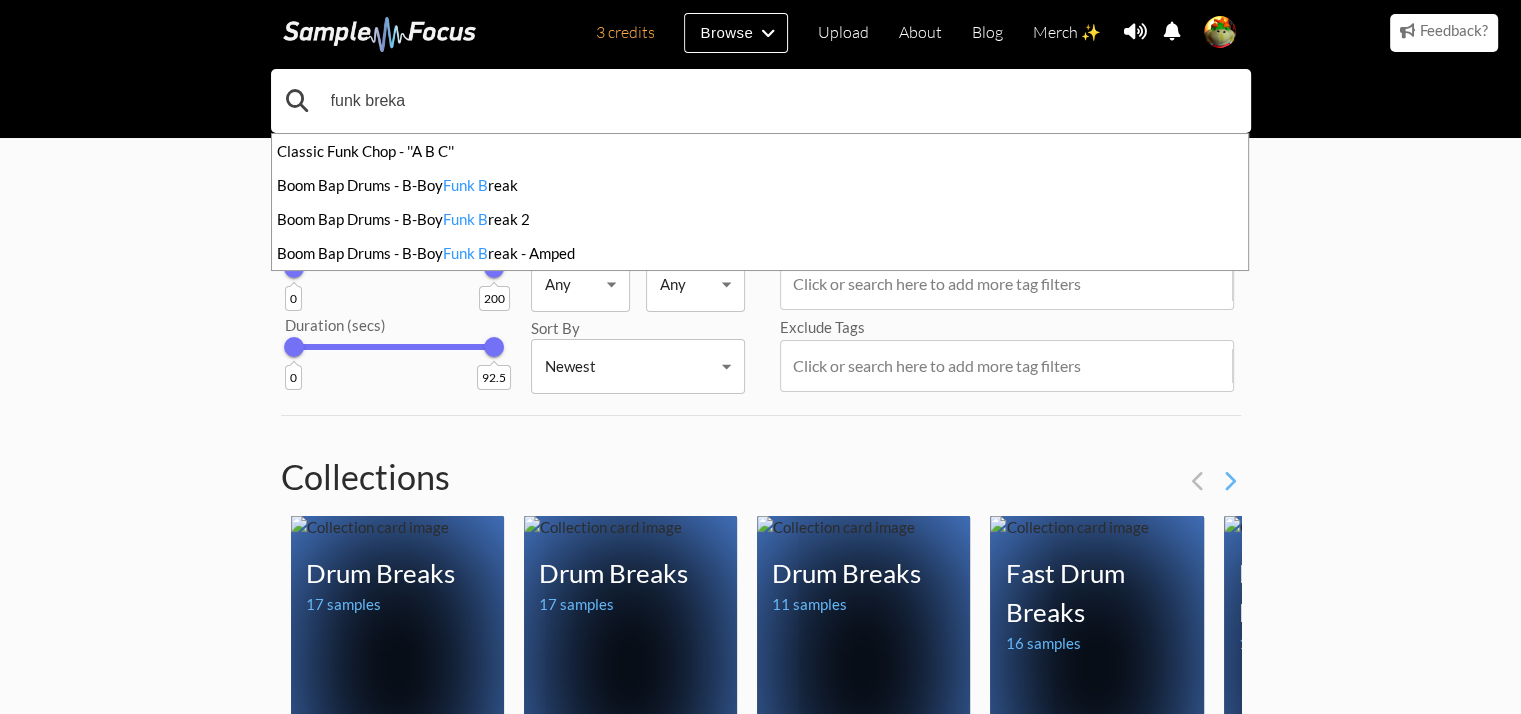 type on "funk breka" 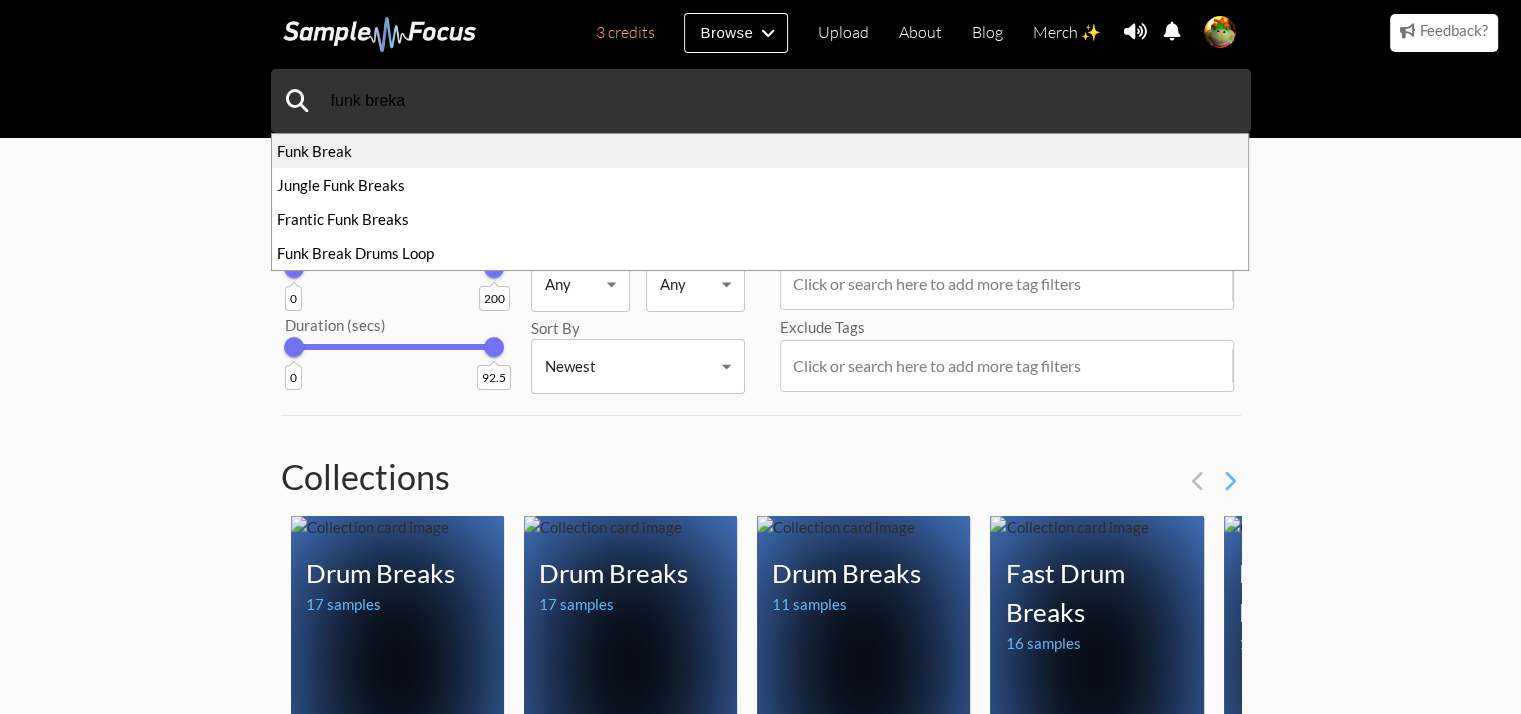 click on "Funk Break" at bounding box center (760, 151) 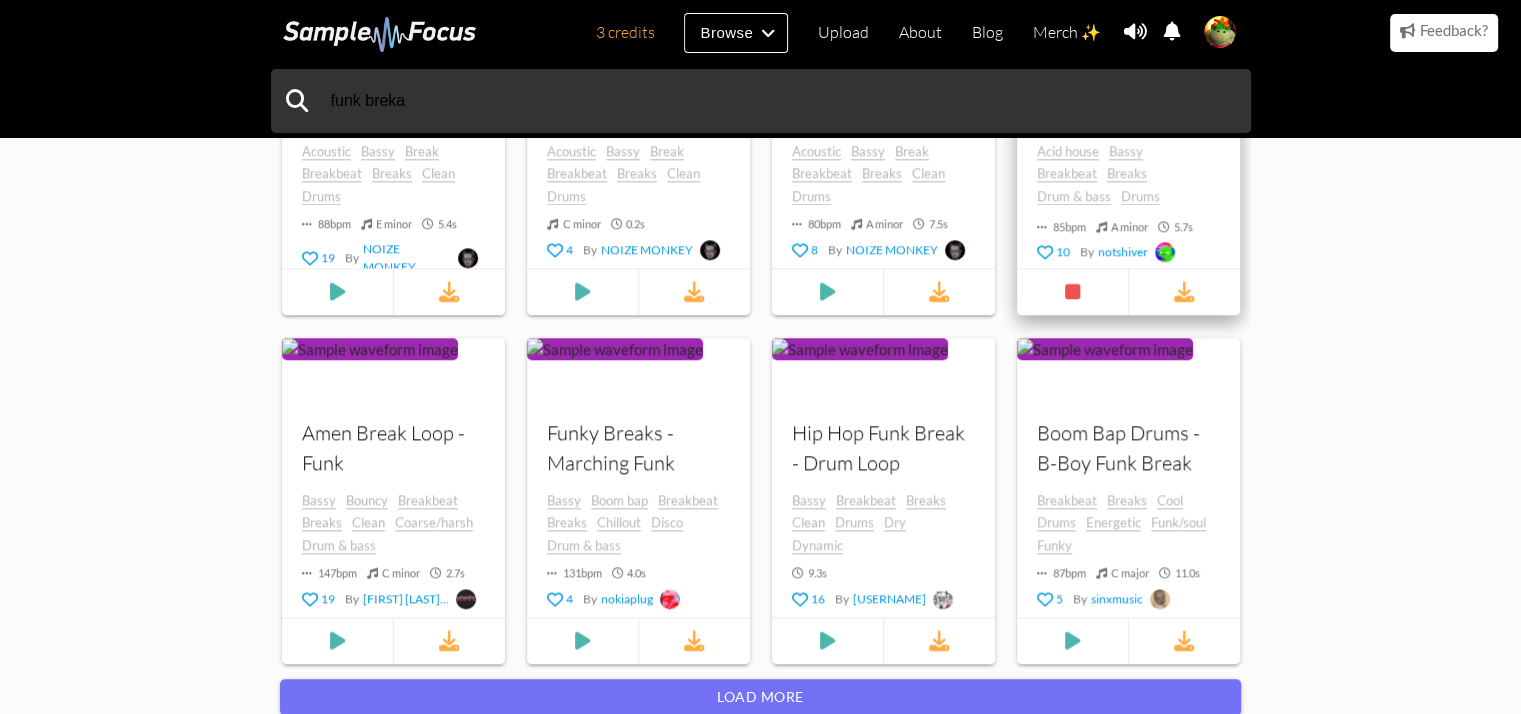 scroll, scrollTop: 2100, scrollLeft: 0, axis: vertical 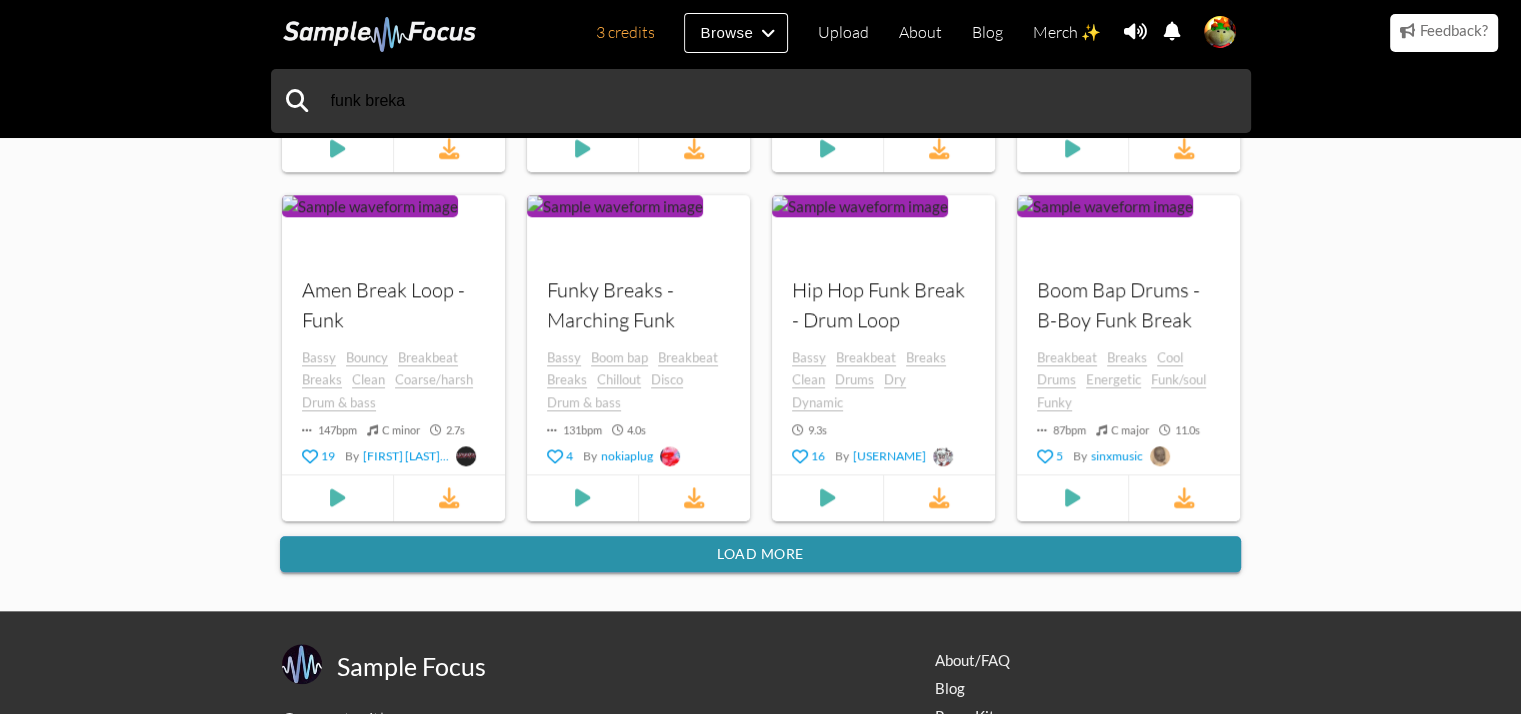 click on "Load more" at bounding box center (760, 554) 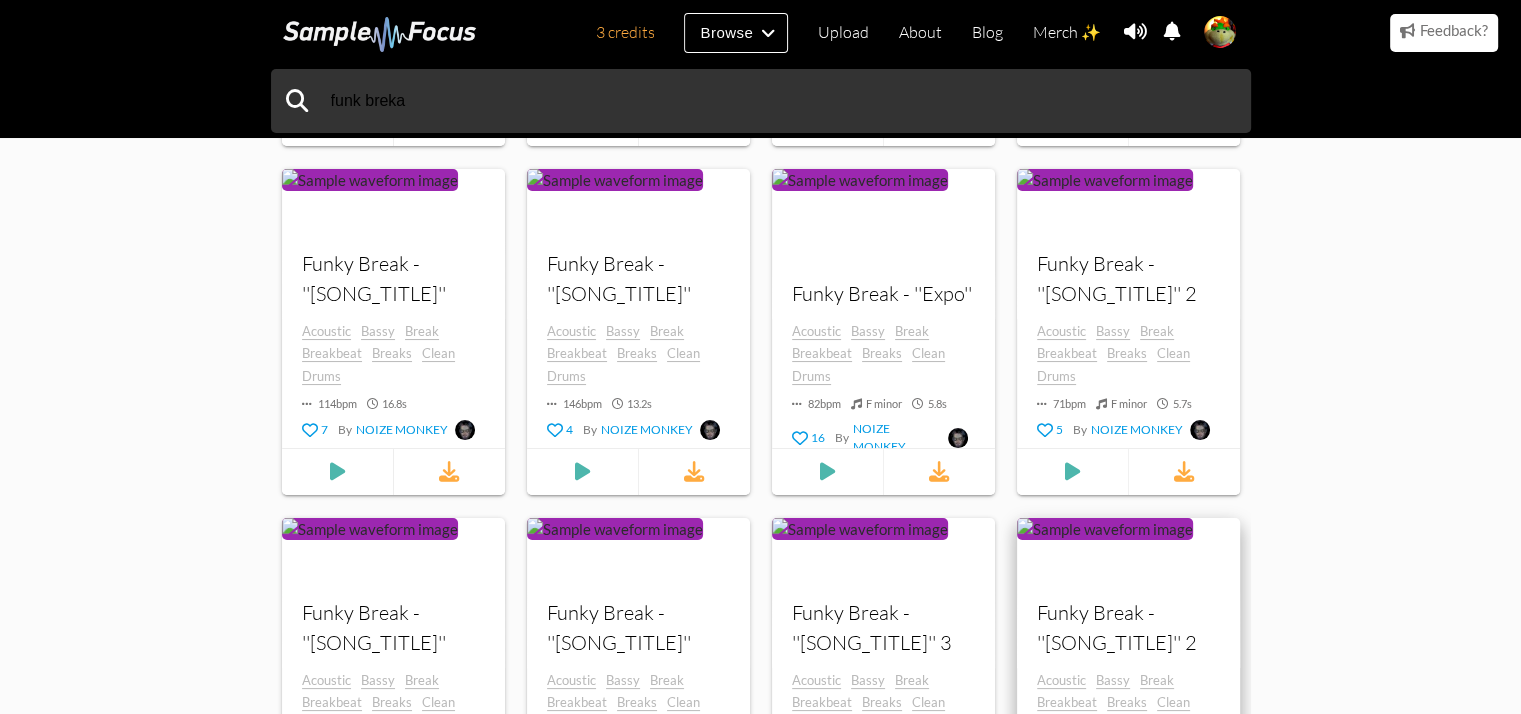 scroll, scrollTop: 7800, scrollLeft: 0, axis: vertical 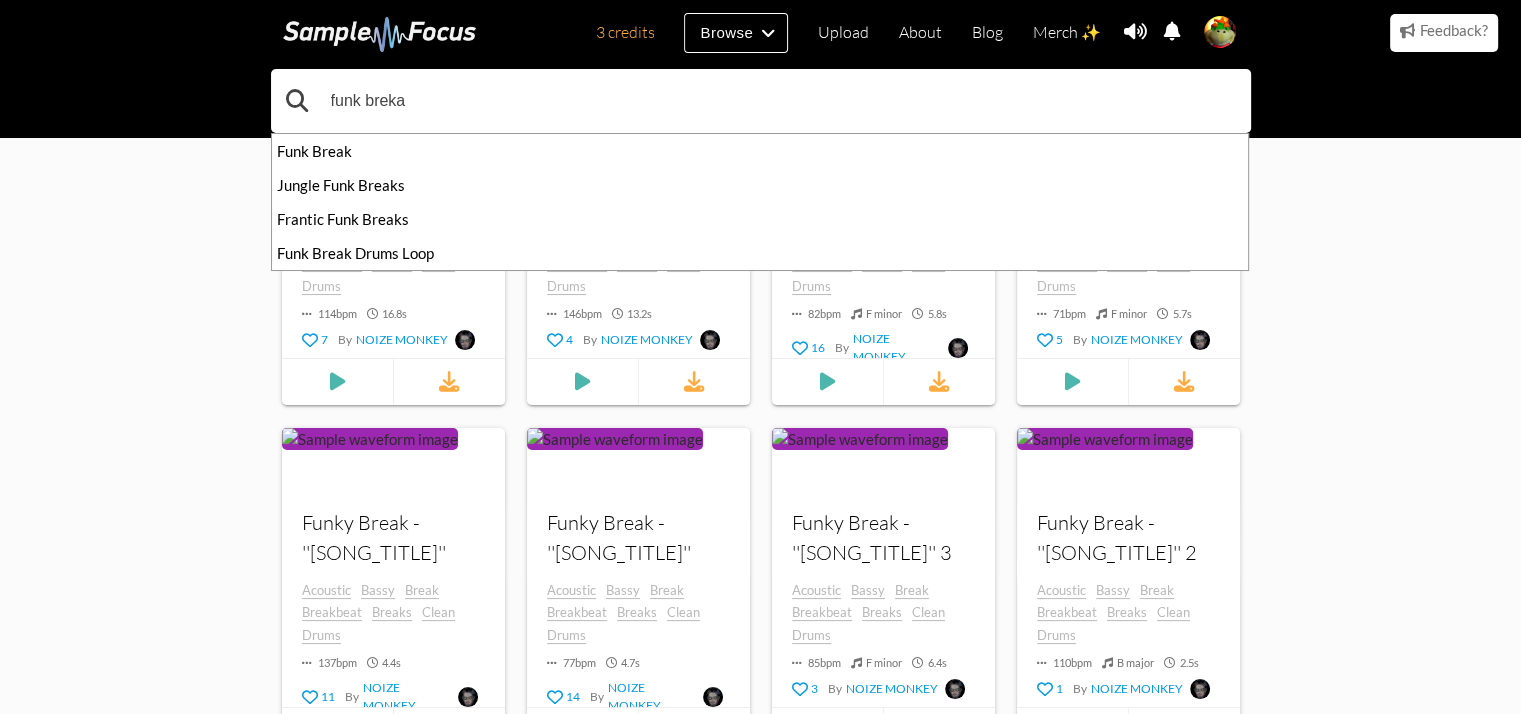 drag, startPoint x: 429, startPoint y: 106, endPoint x: 281, endPoint y: 117, distance: 148.40822 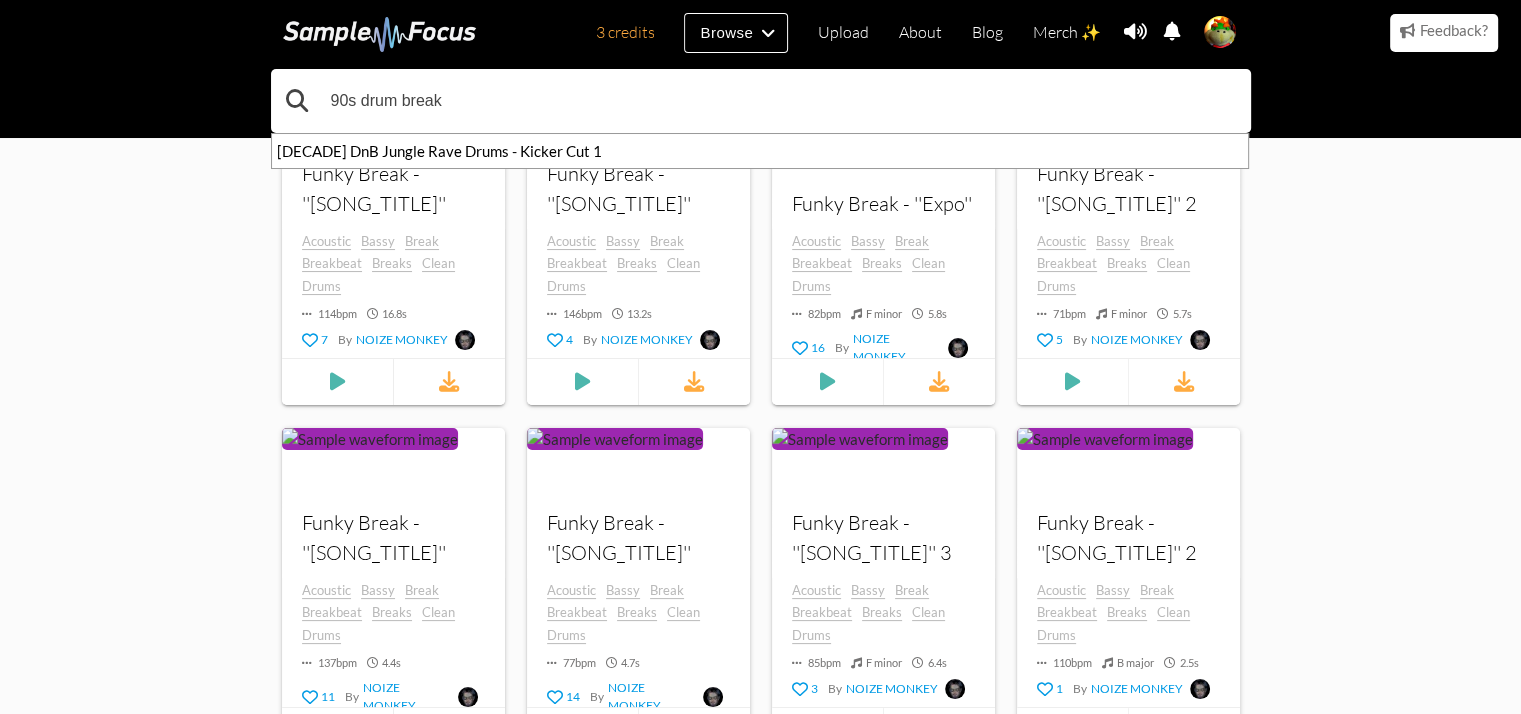 type on "90s drum break" 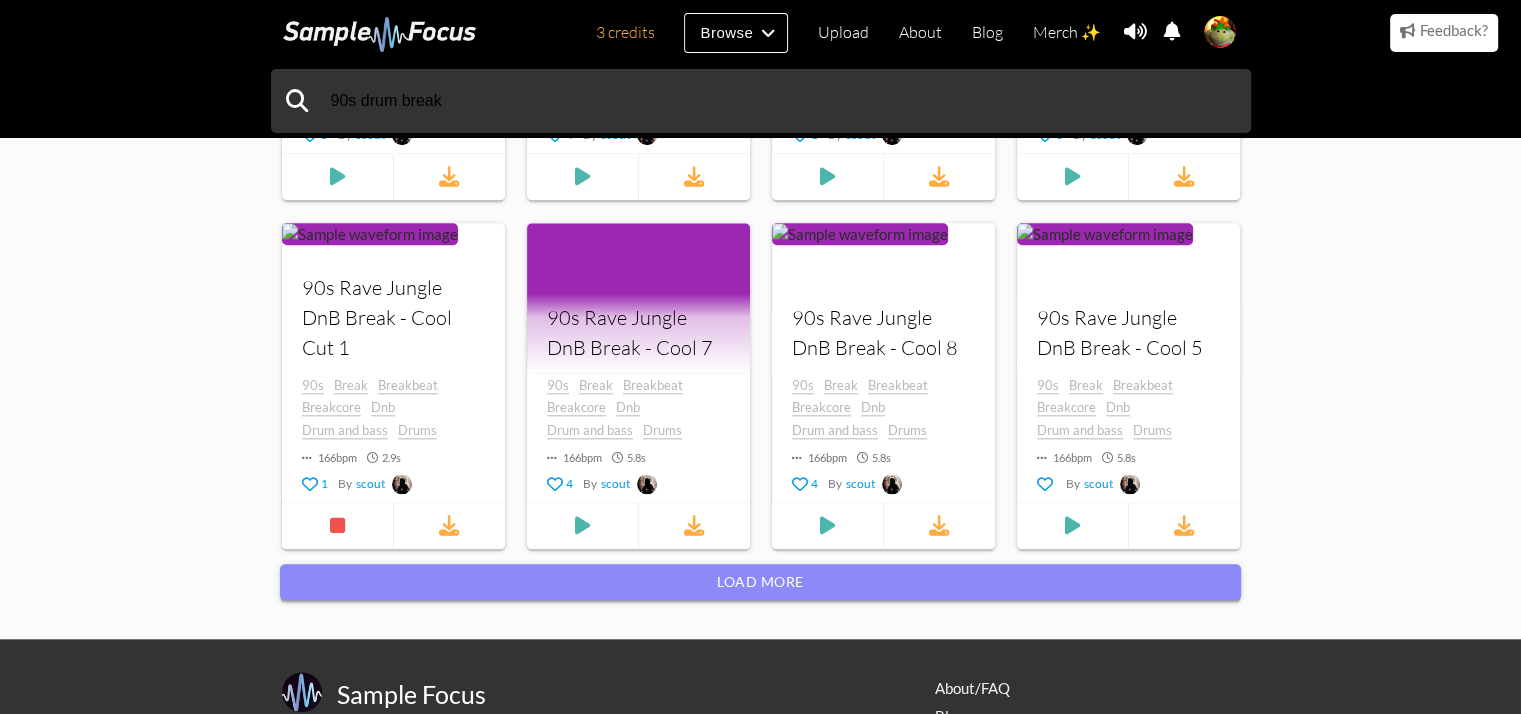 scroll, scrollTop: 2100, scrollLeft: 0, axis: vertical 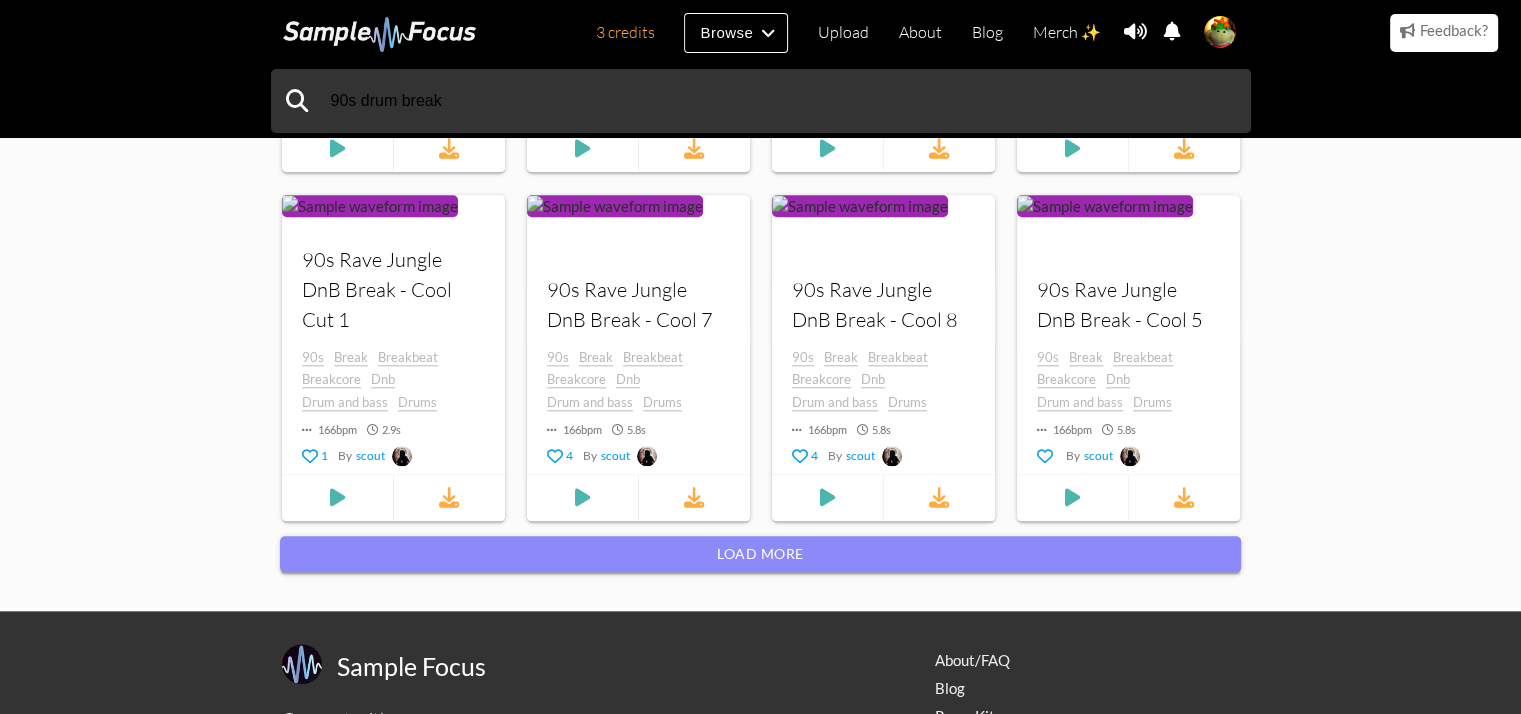 click on "Load more" at bounding box center (760, 554) 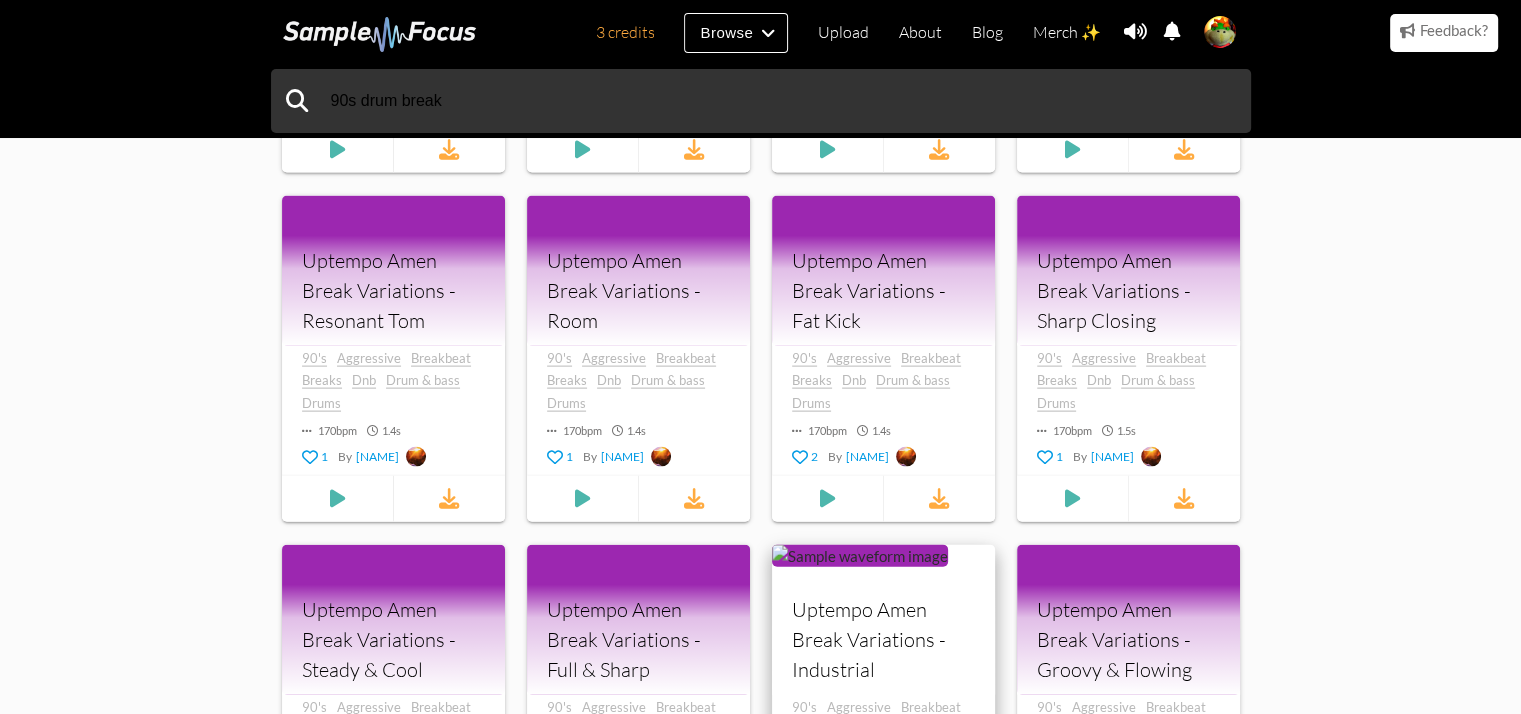 scroll, scrollTop: 12000, scrollLeft: 0, axis: vertical 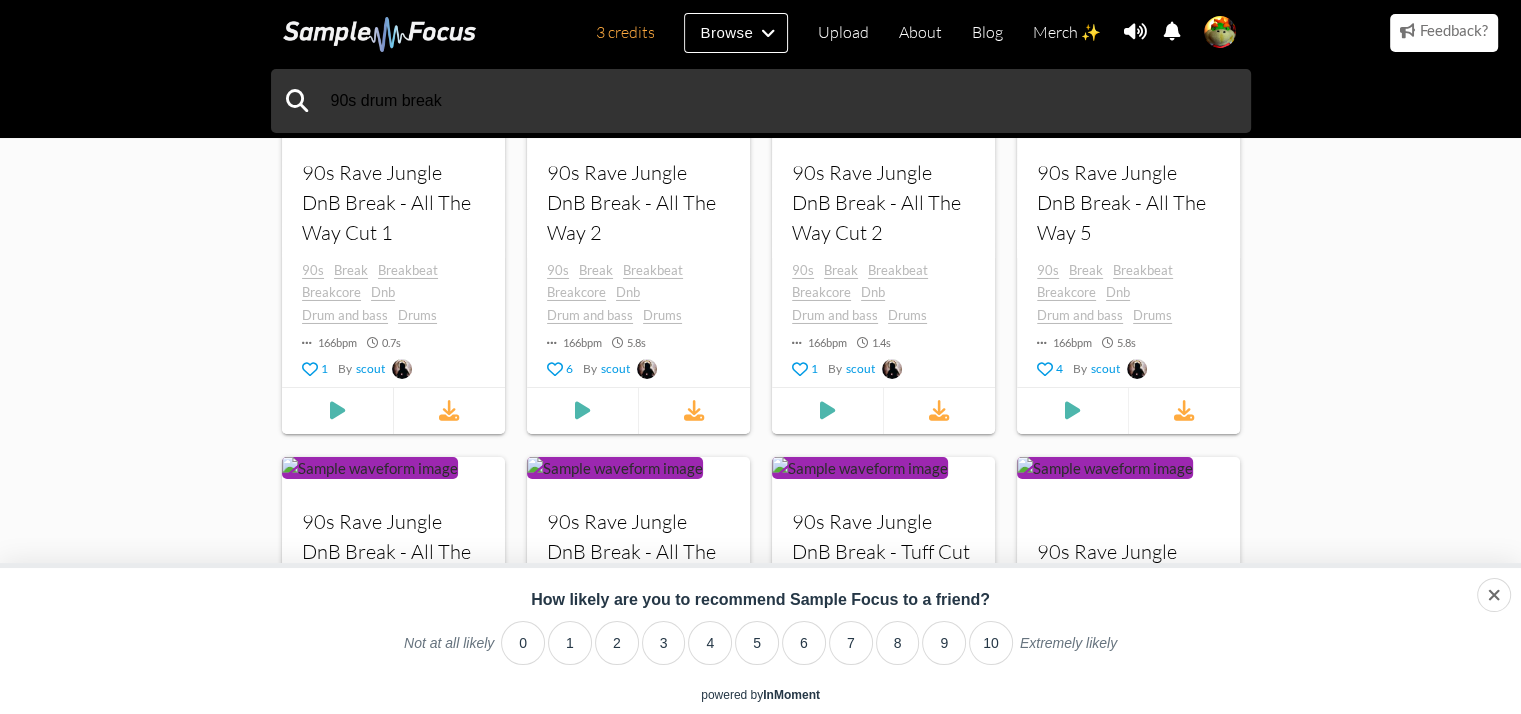 drag, startPoint x: 1318, startPoint y: 521, endPoint x: 1268, endPoint y: 72, distance: 451.7754 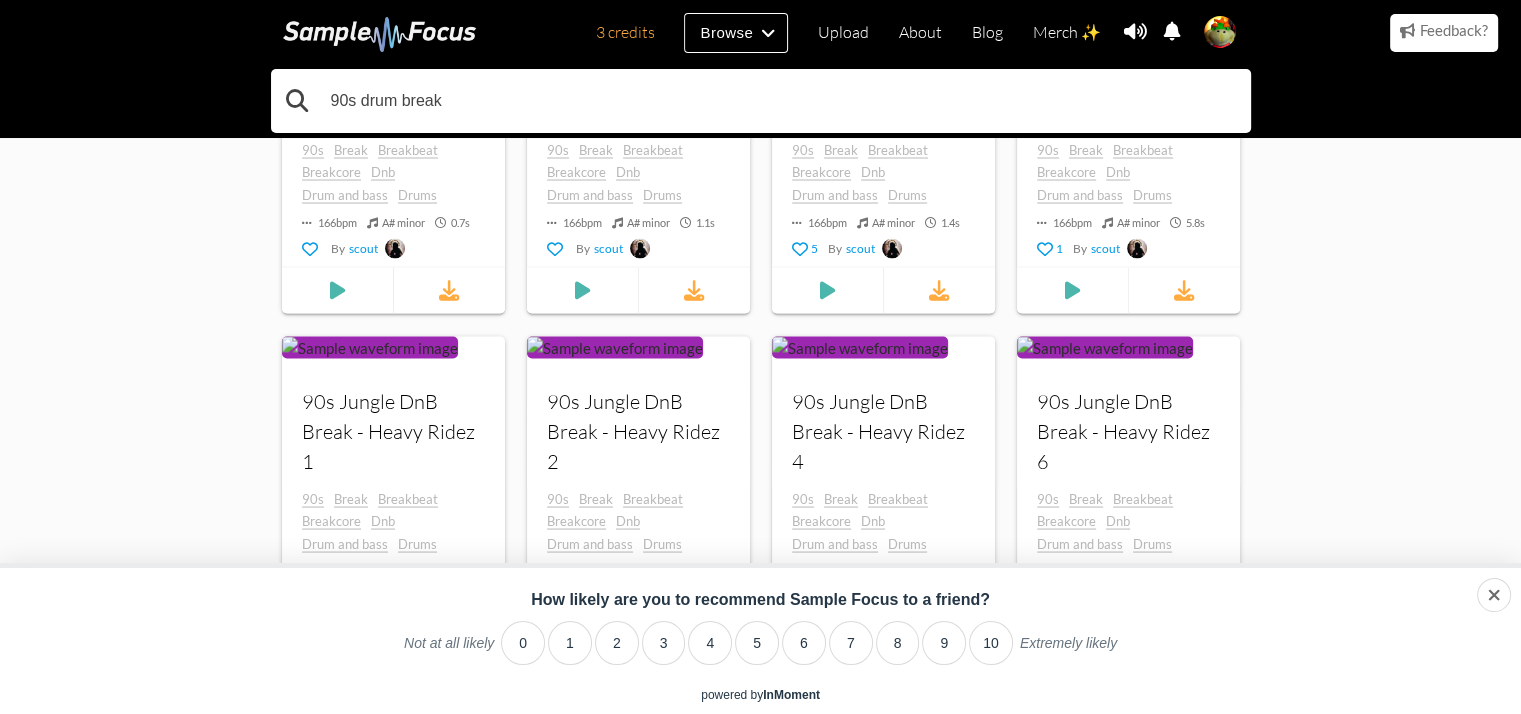 click on "90s drum break" at bounding box center [761, 101] 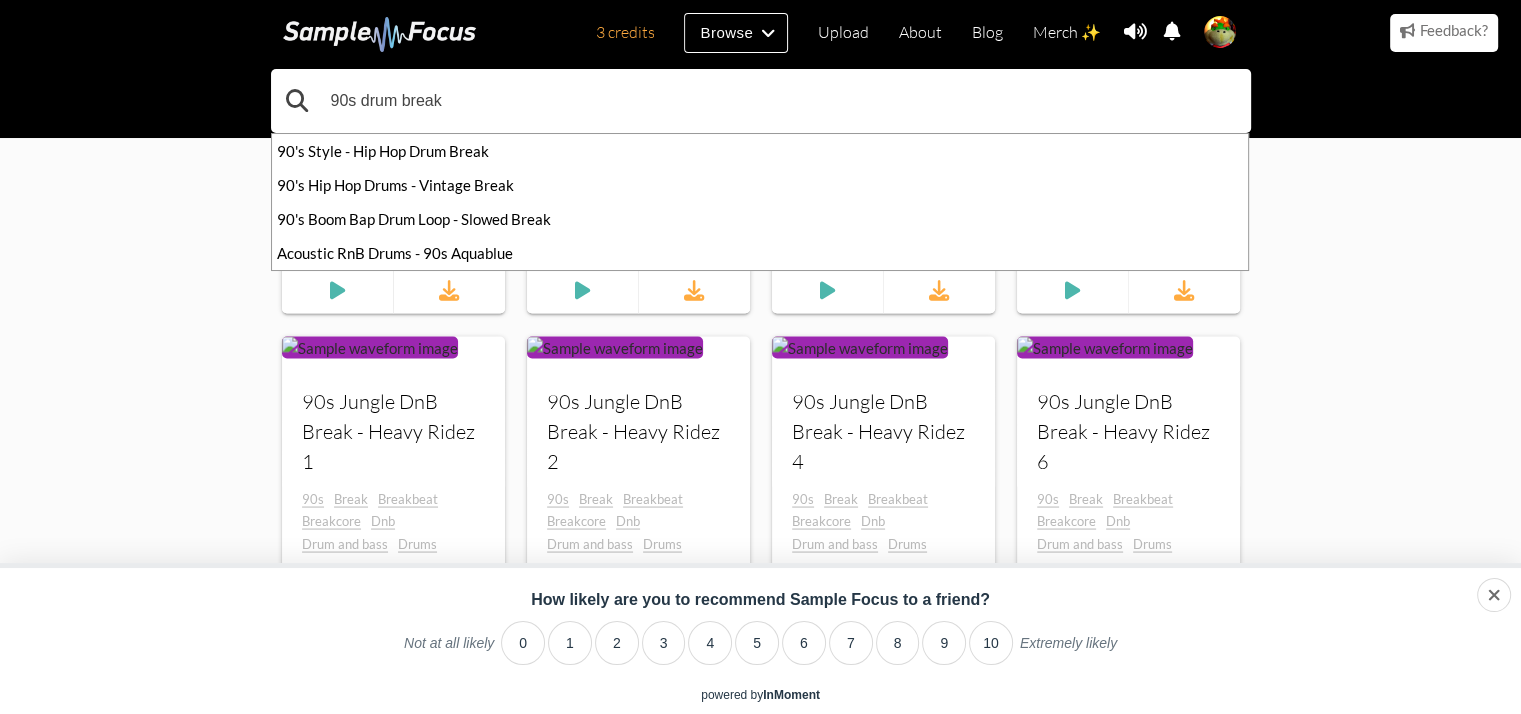 drag, startPoint x: 357, startPoint y: 107, endPoint x: 300, endPoint y: 115, distance: 57.558666 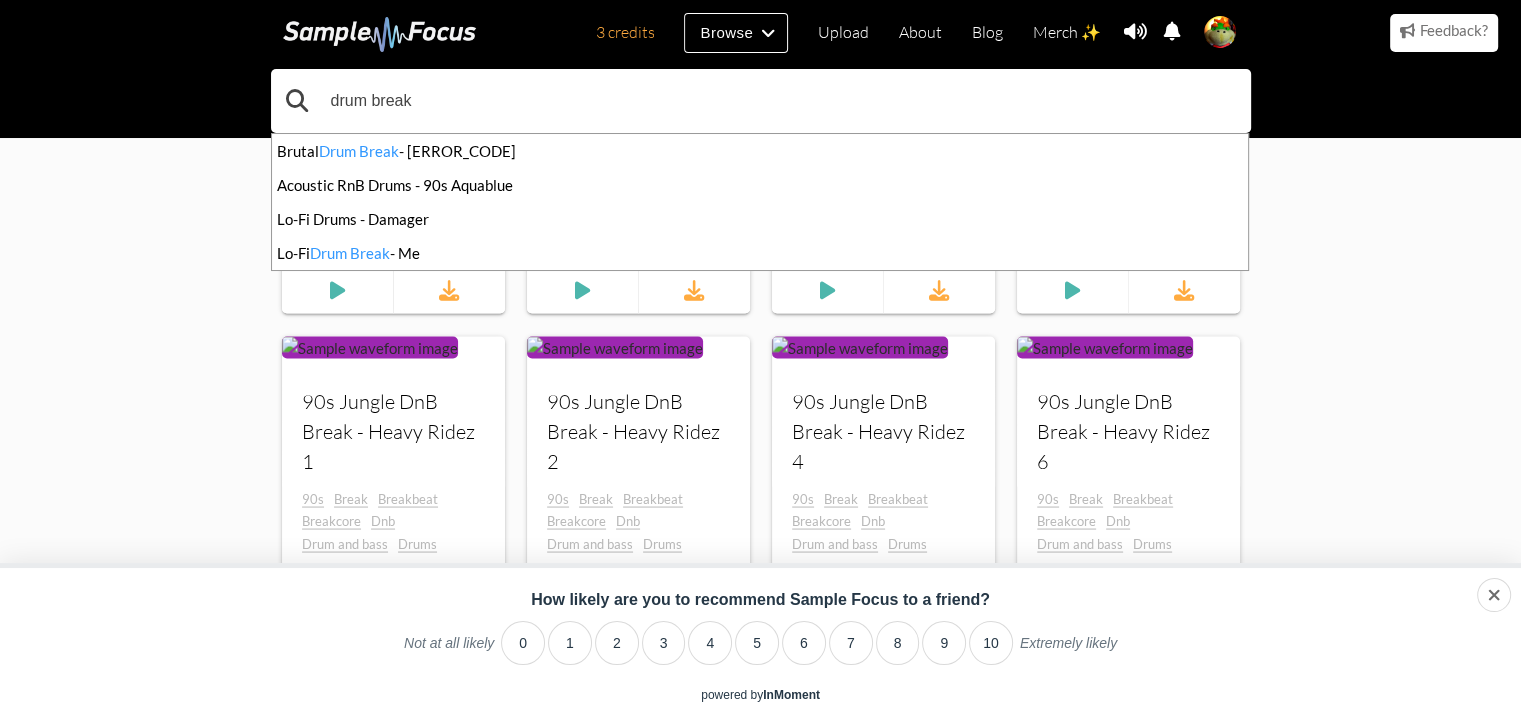 type on "drum break" 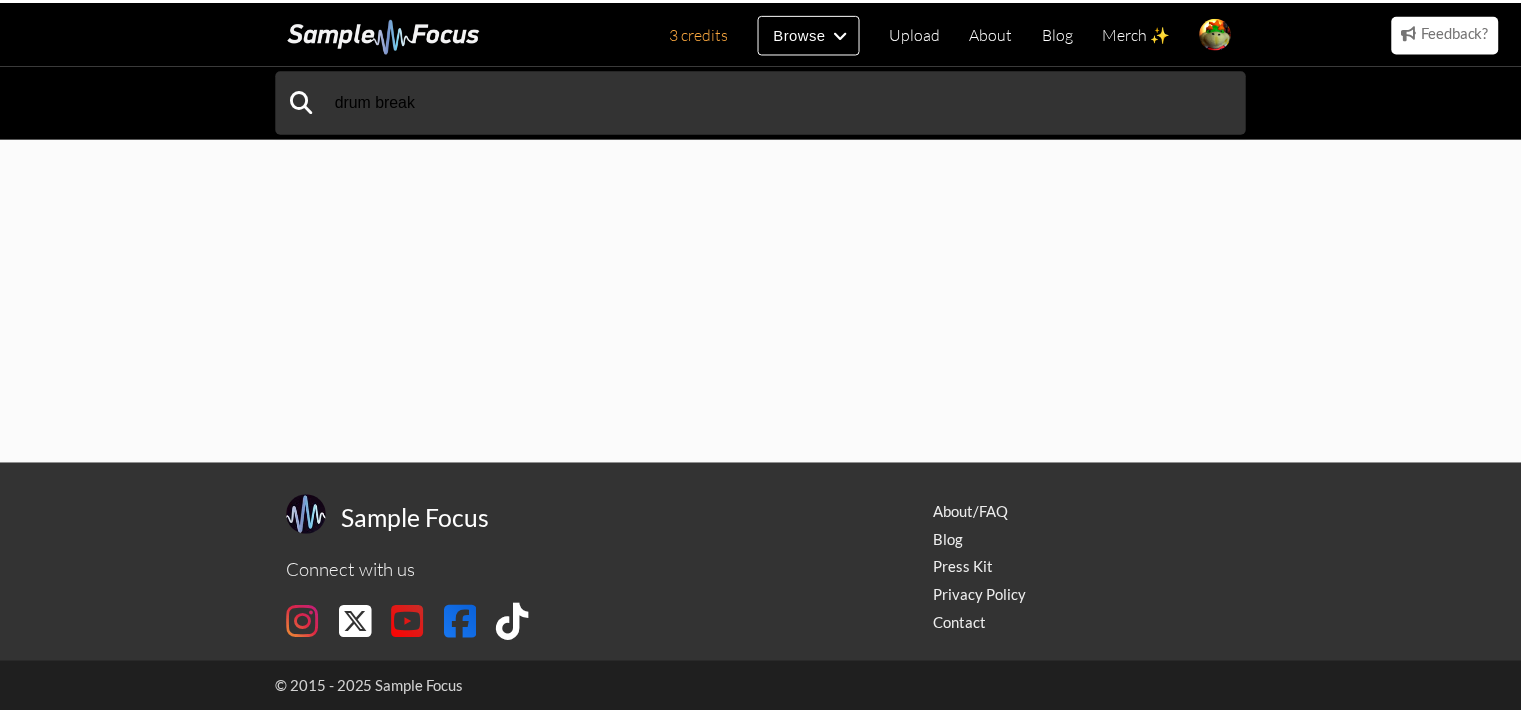 scroll, scrollTop: 0, scrollLeft: 0, axis: both 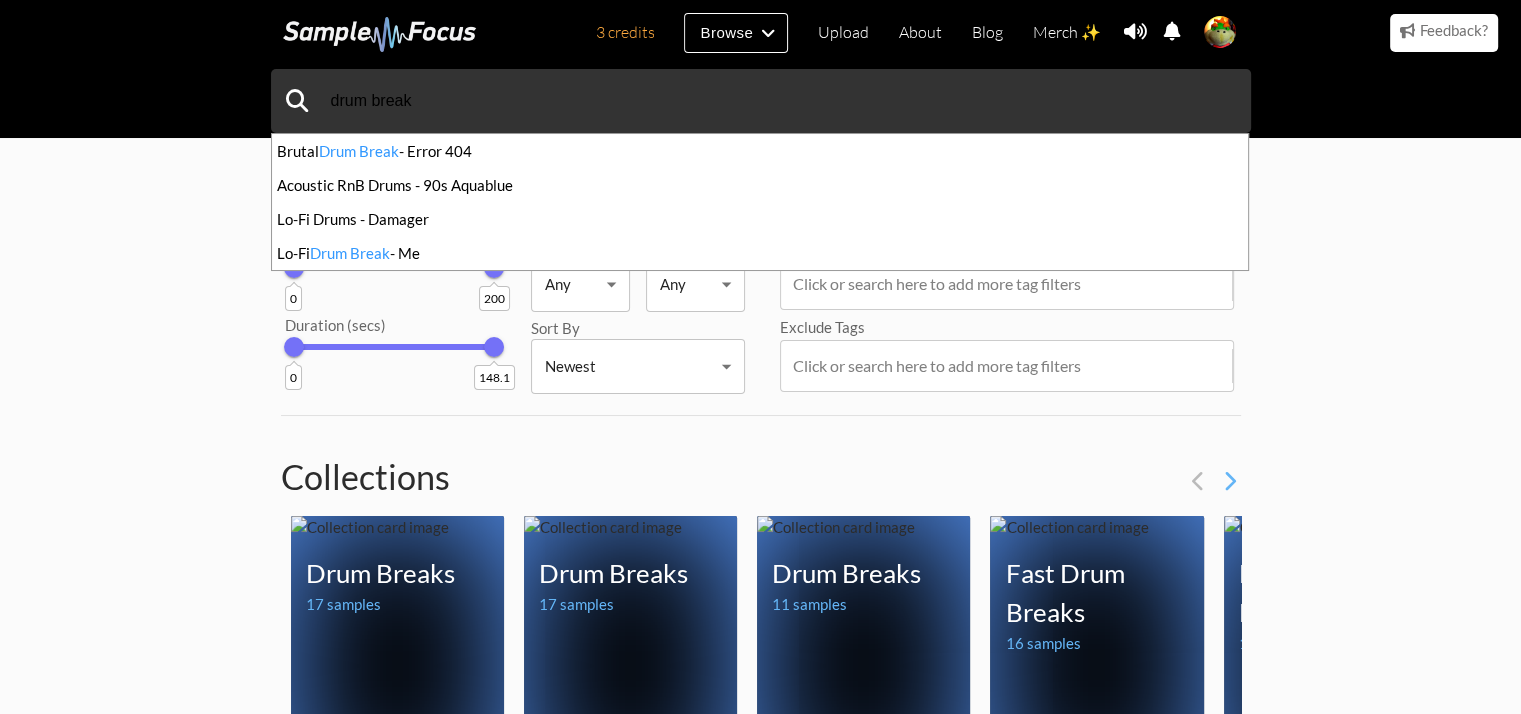 click on "lore ipsum
Dolors  Amet Conse  - Adipi 223 Elitsedd EiU Tempo - 42i Utlabore Et-Do Magna - Aliquae Ad-Mi  Veni Quisn  - Ex
25,879    ullamc laboris nis " aliq exeac " Conse (DUI) 3 022 Auteirur (inre) 4 792.6 Vol Vel Ess ​ Cill Fug Nul ​ Pari Ex Sintoc Cupida ​ Nonproi Sunt Culpa qu offici dese mo ani ides lab perspic Undeomn Iste Natus er volupt accu do lau tota rem aperiam Eaqueipsaqu Abil Invent 89 veritat Quas Archit Beat vitaedi expl nem enimips qui volup  asperna. Auto fugitco magn dol eosrati seq nesci  nequepo. Quis dolorem adip num eiusmod tem incid  magnamq. +  99  etia  minusso Nobi Eligen 13 optiocu Nihi Impedi Quop facerep assu rep tempori aut quibu  officii. Debi rerumne saep eve volupta rep recus  itaquee. Hict sapient dele rei volupta mai alias  perfere. +  14  dolo  asperio Repe Minimn 05 exercit Ulla Corpor susci  laborio. aliqu commo" at bounding box center (760, 1387) 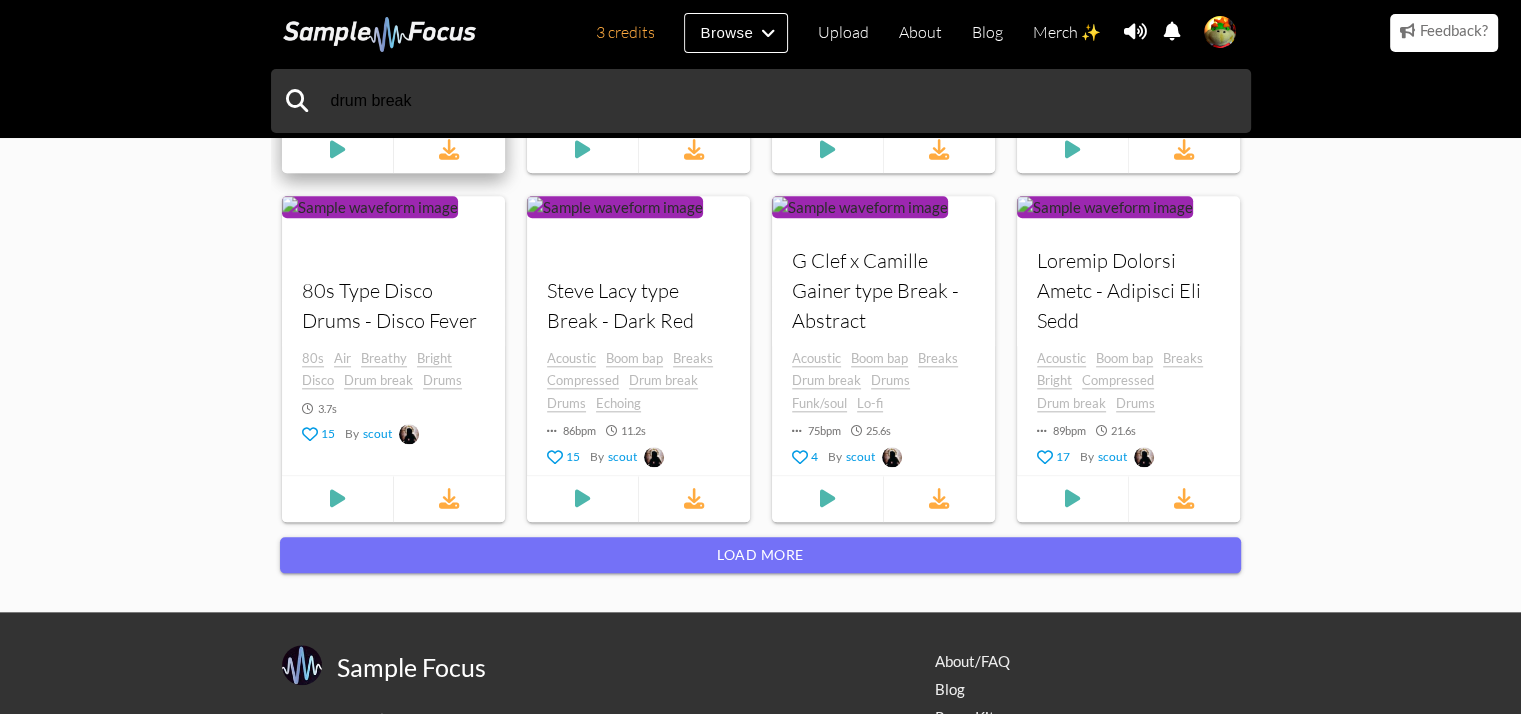 scroll, scrollTop: 2100, scrollLeft: 0, axis: vertical 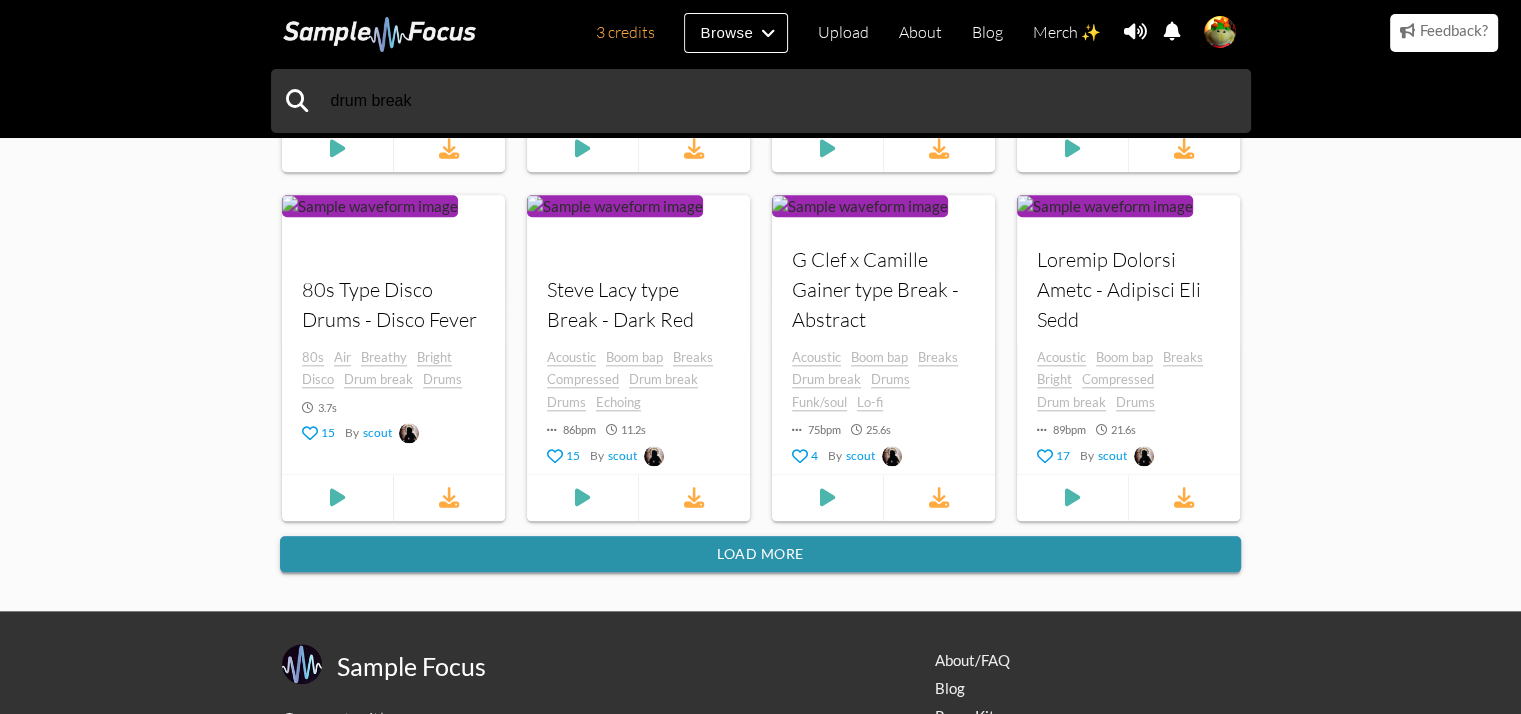 click on "Load more" at bounding box center (760, 554) 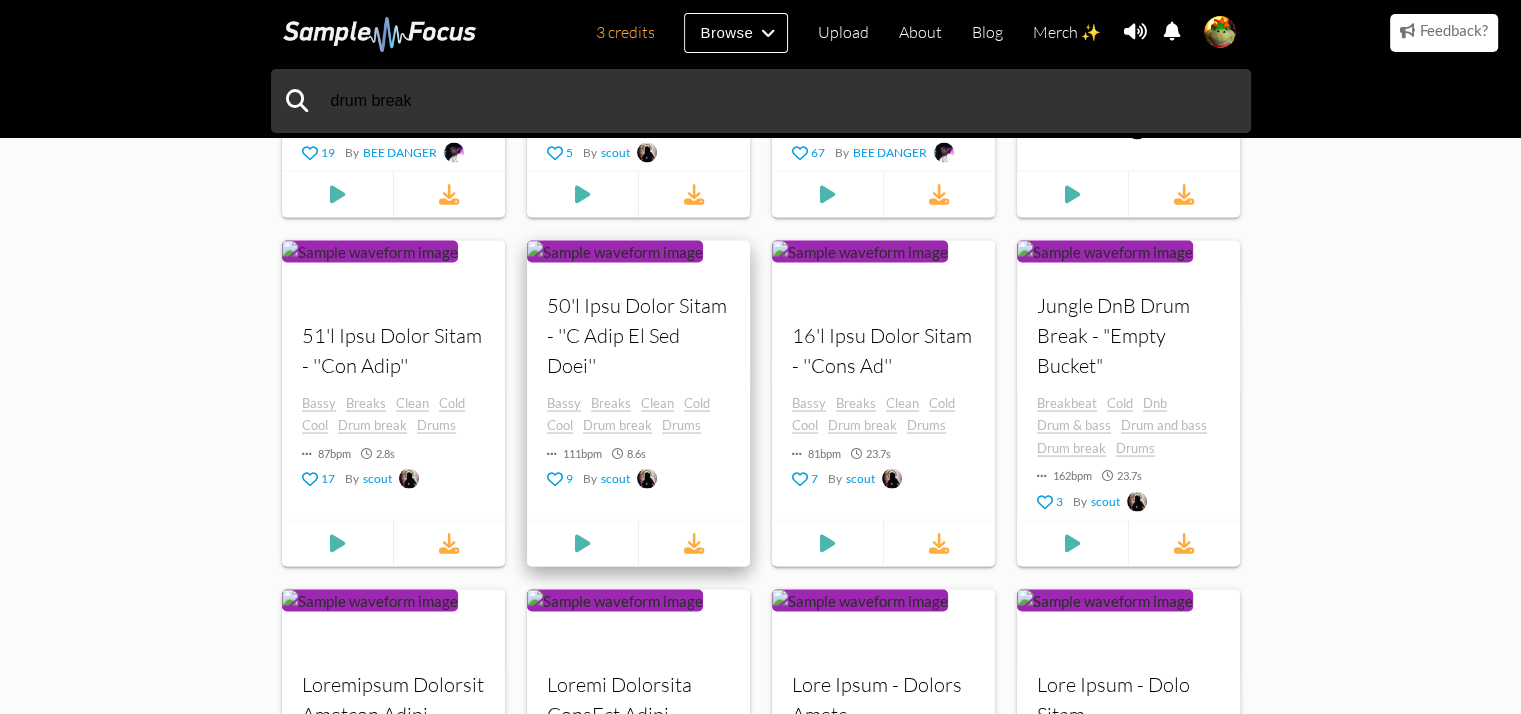 scroll, scrollTop: 4100, scrollLeft: 0, axis: vertical 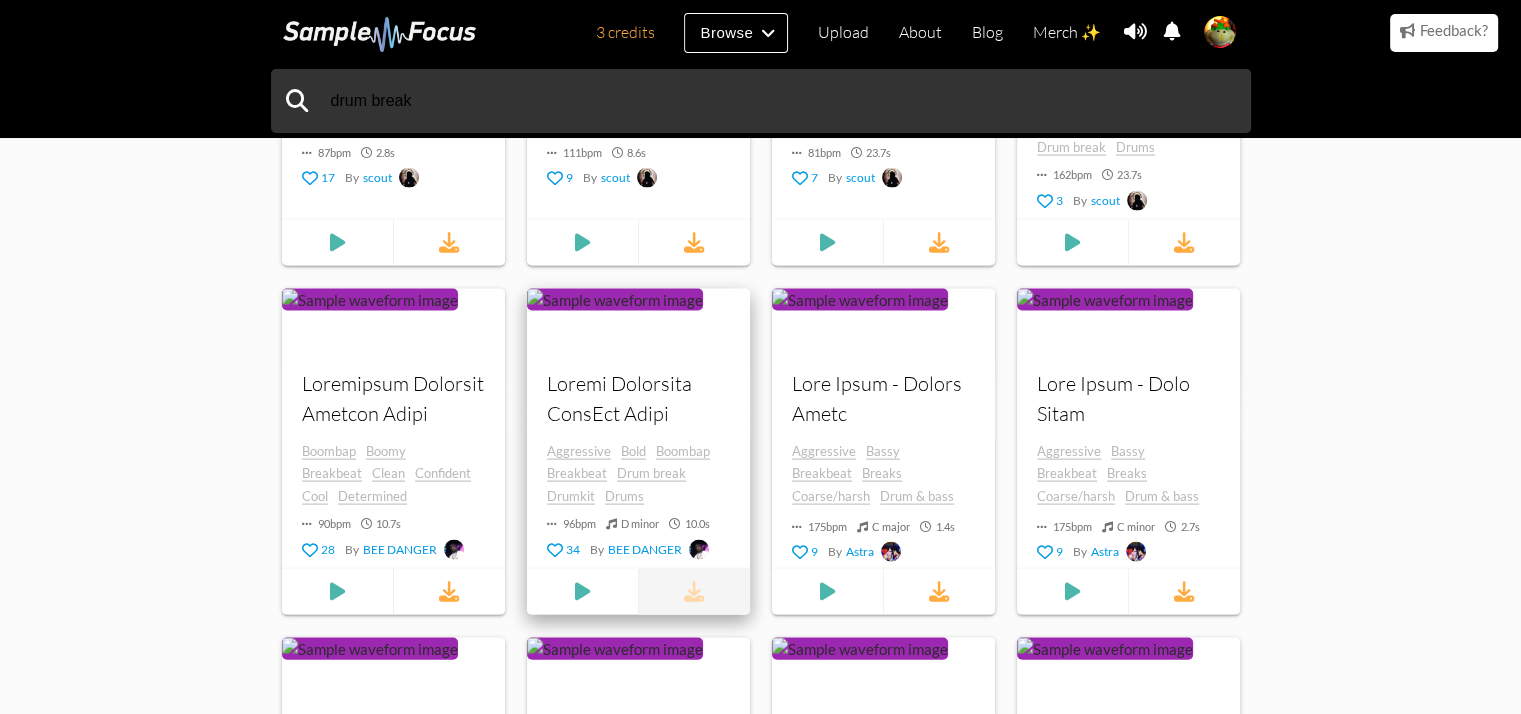 click at bounding box center [694, 592] 